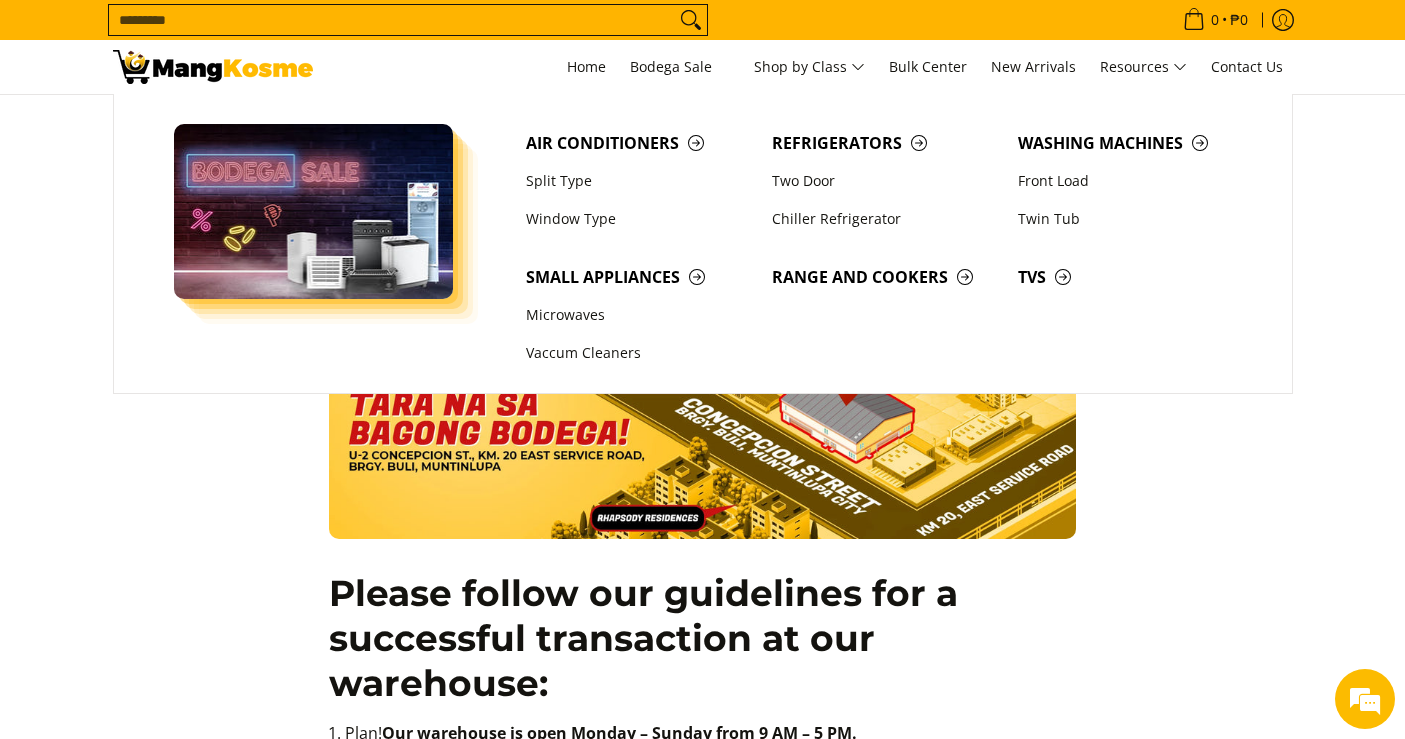 scroll, scrollTop: 1666, scrollLeft: 0, axis: vertical 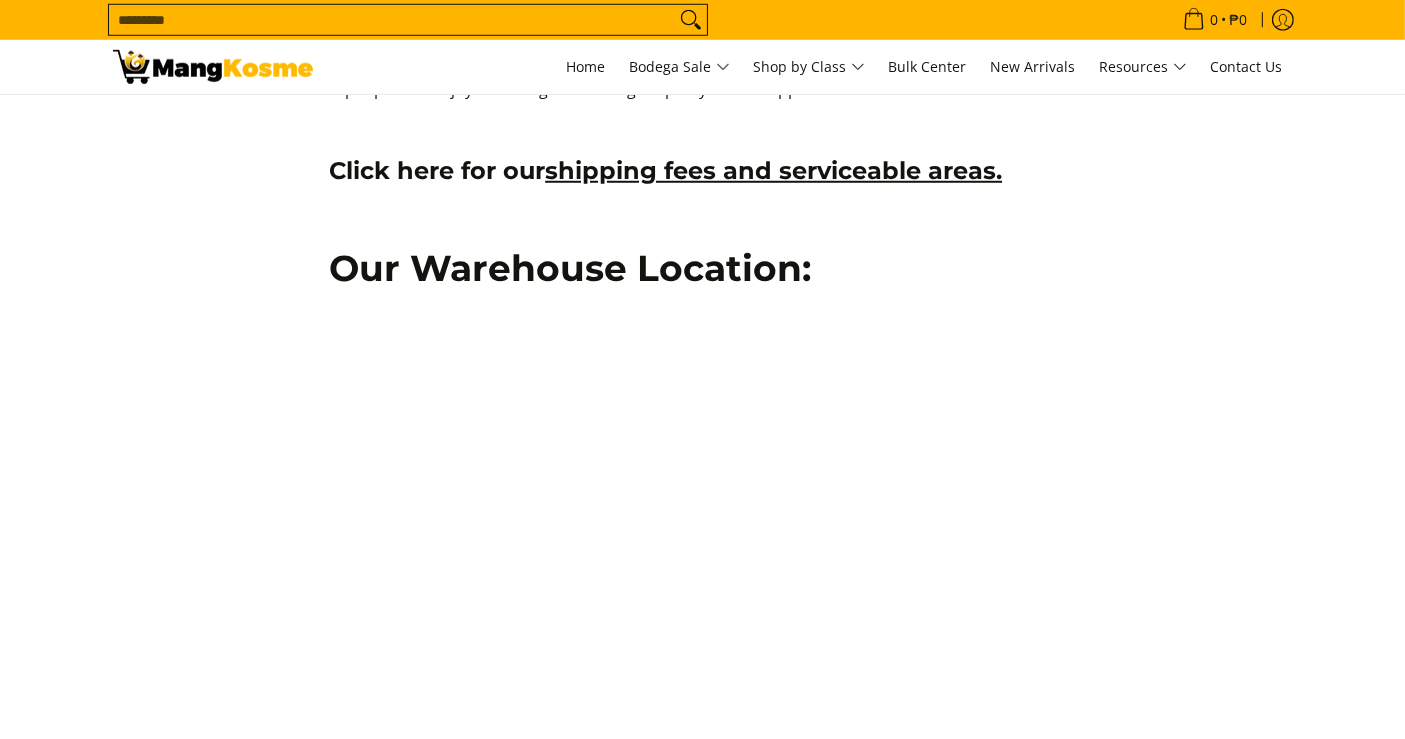 click at bounding box center (213, 67) 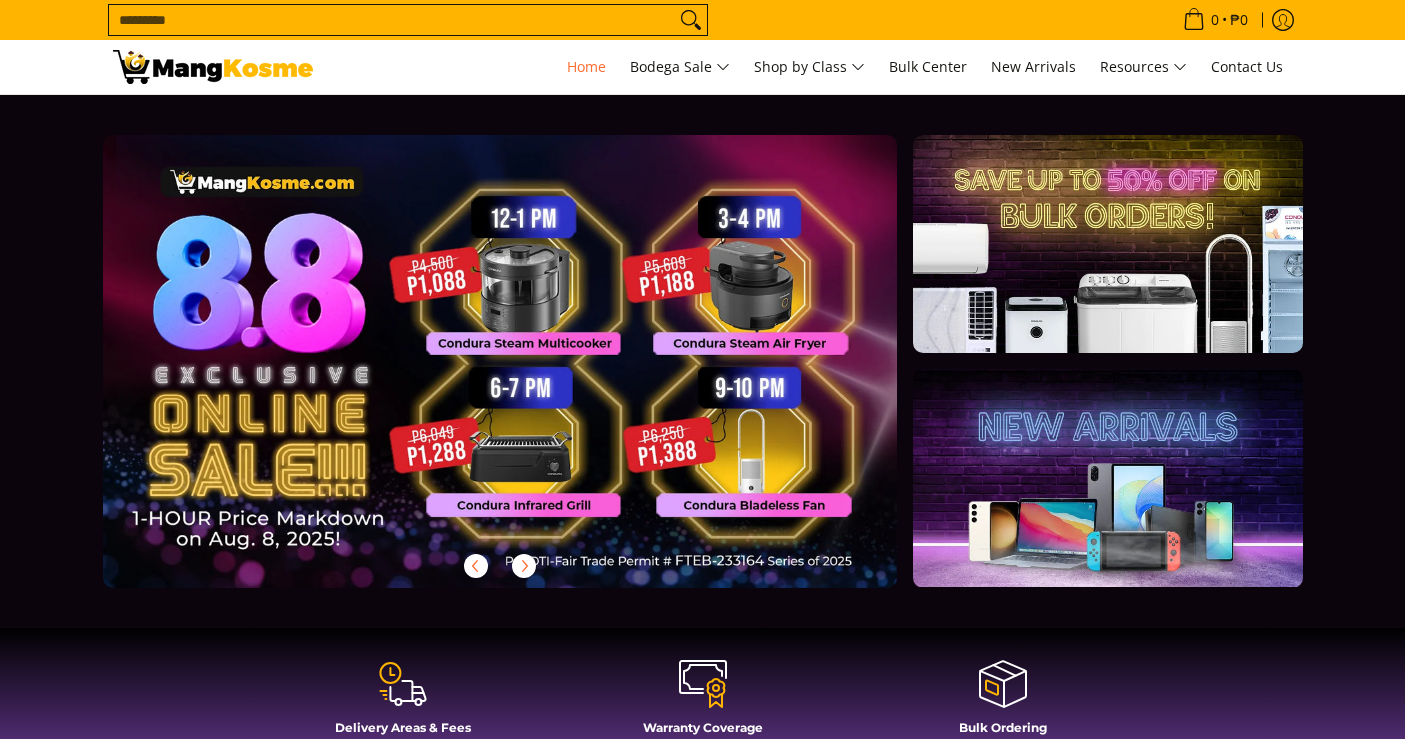 scroll, scrollTop: 0, scrollLeft: 0, axis: both 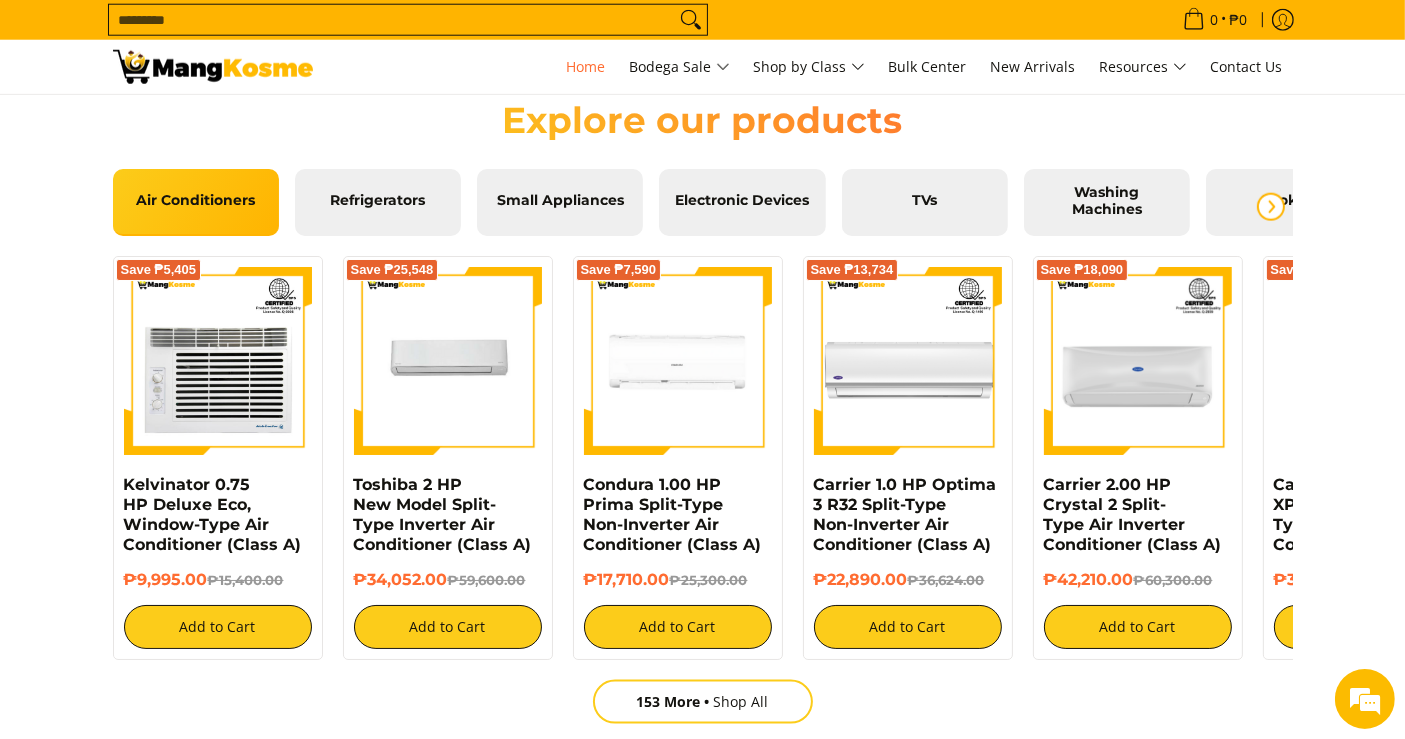 click 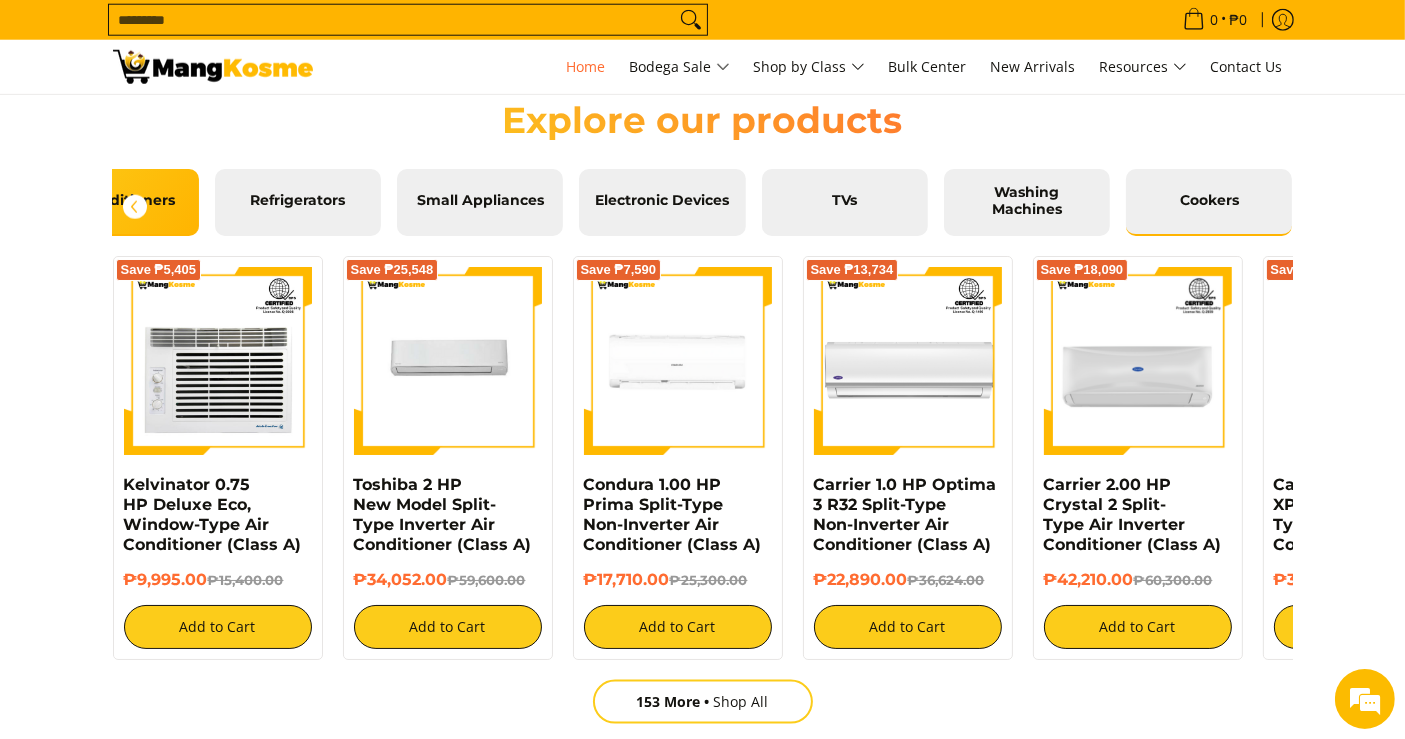 click on "Cookers" at bounding box center [1209, 202] 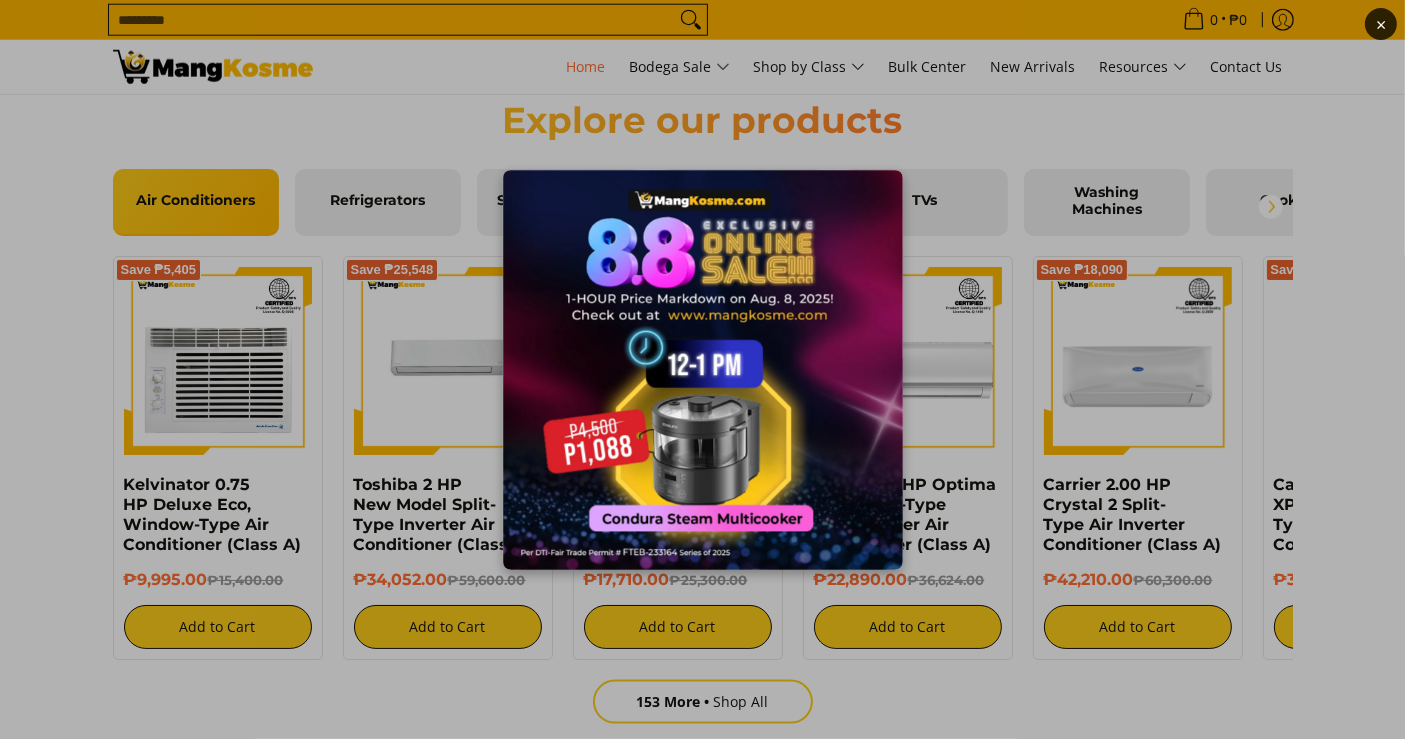 scroll, scrollTop: 2222, scrollLeft: 0, axis: vertical 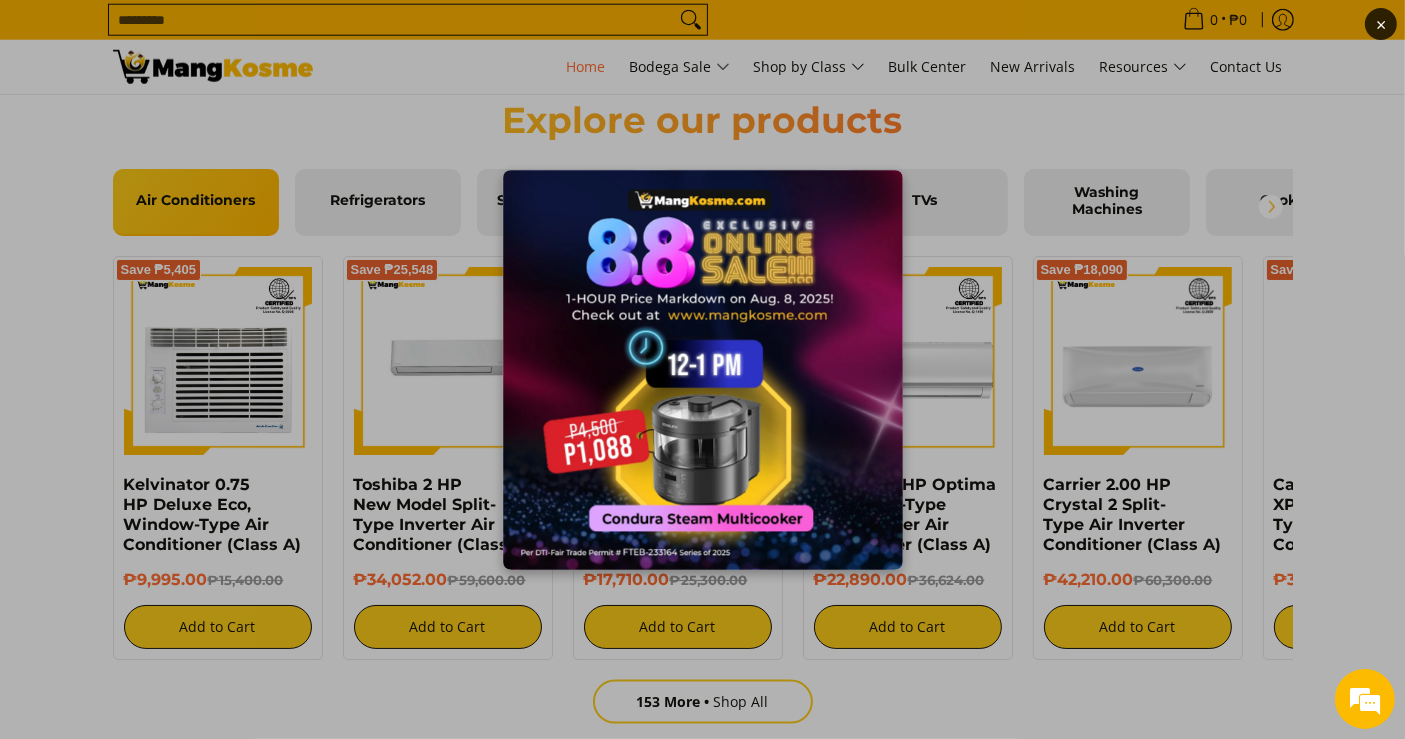 click at bounding box center [703, 370] 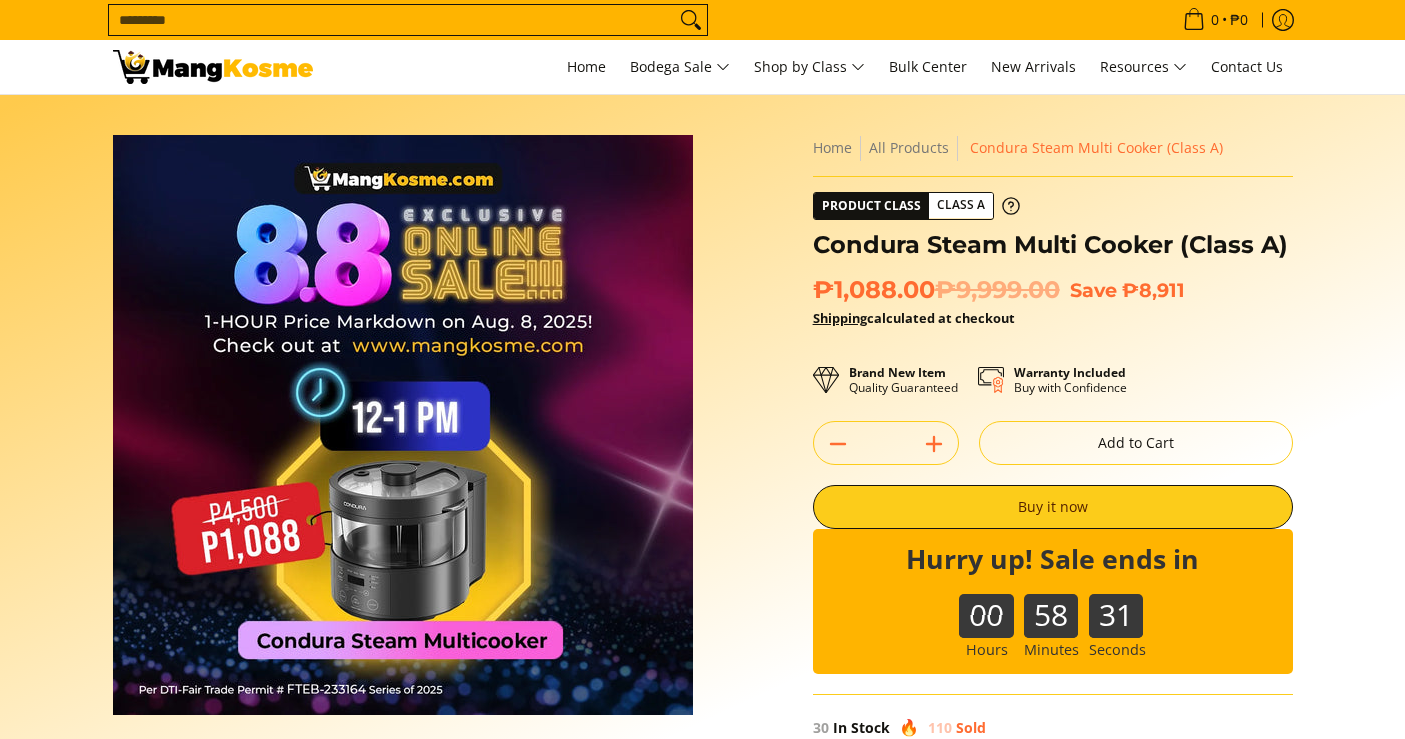 scroll, scrollTop: 0, scrollLeft: 0, axis: both 